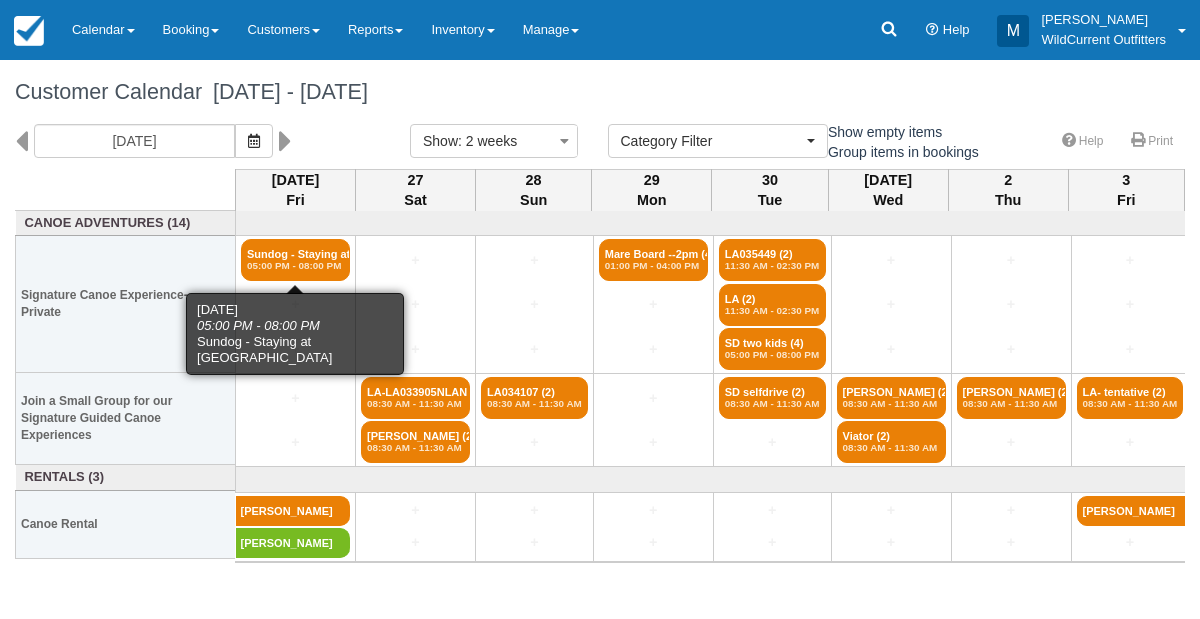 select 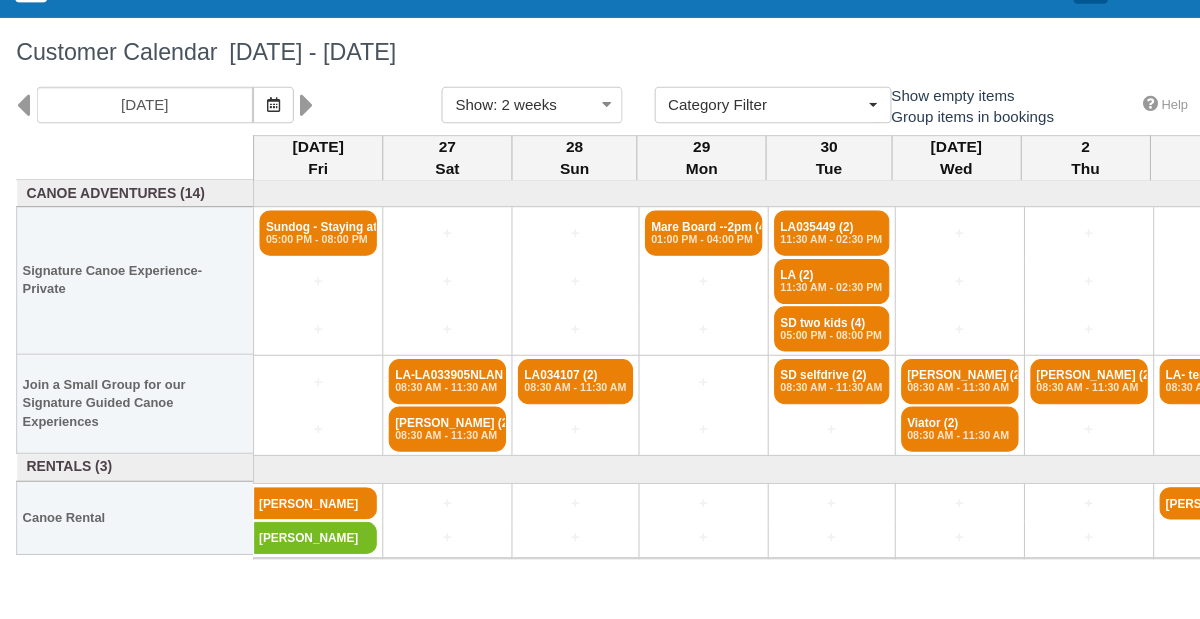 click on "09/26/25" at bounding box center [197, 141] 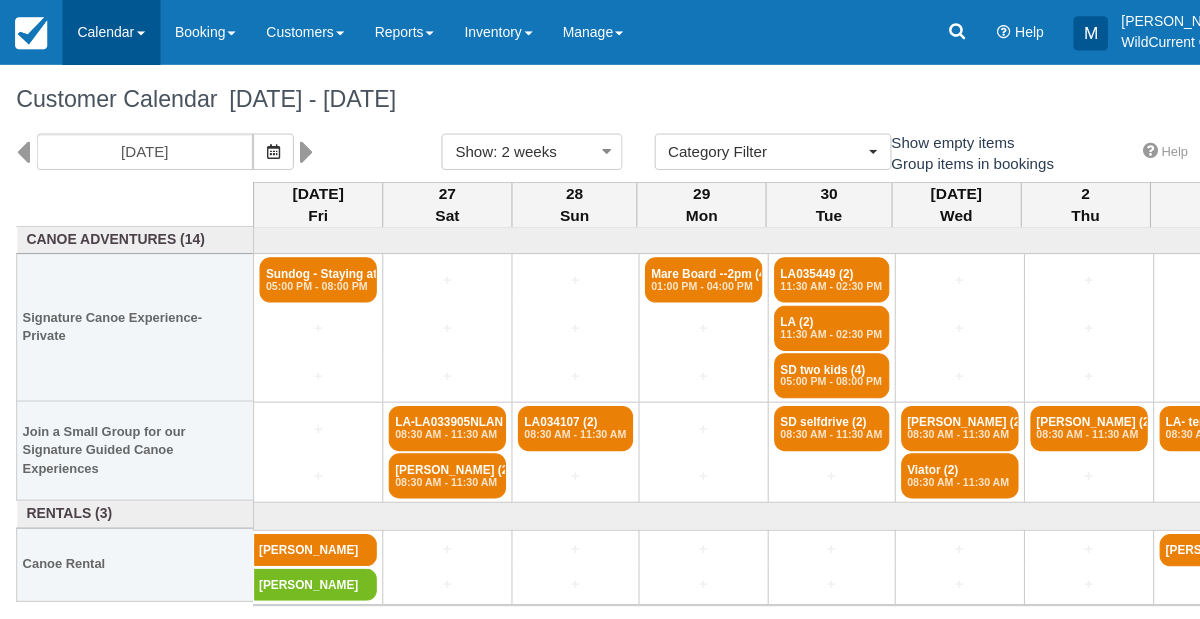 click on "Calendar" at bounding box center [103, 30] 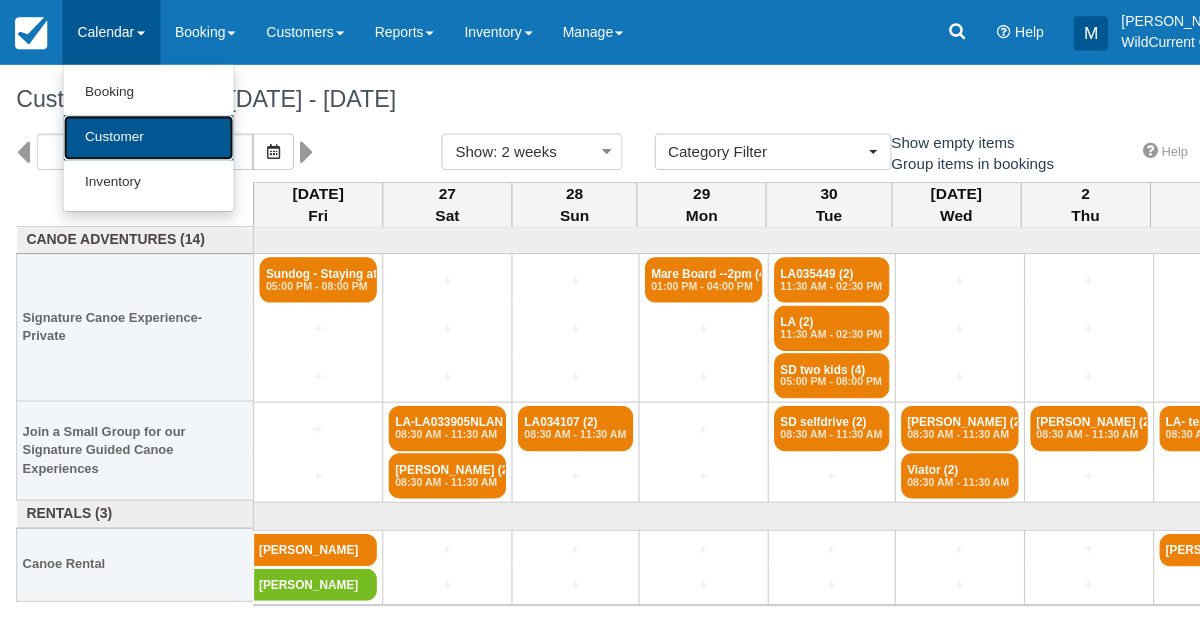 click on "Customer" at bounding box center (138, 128) 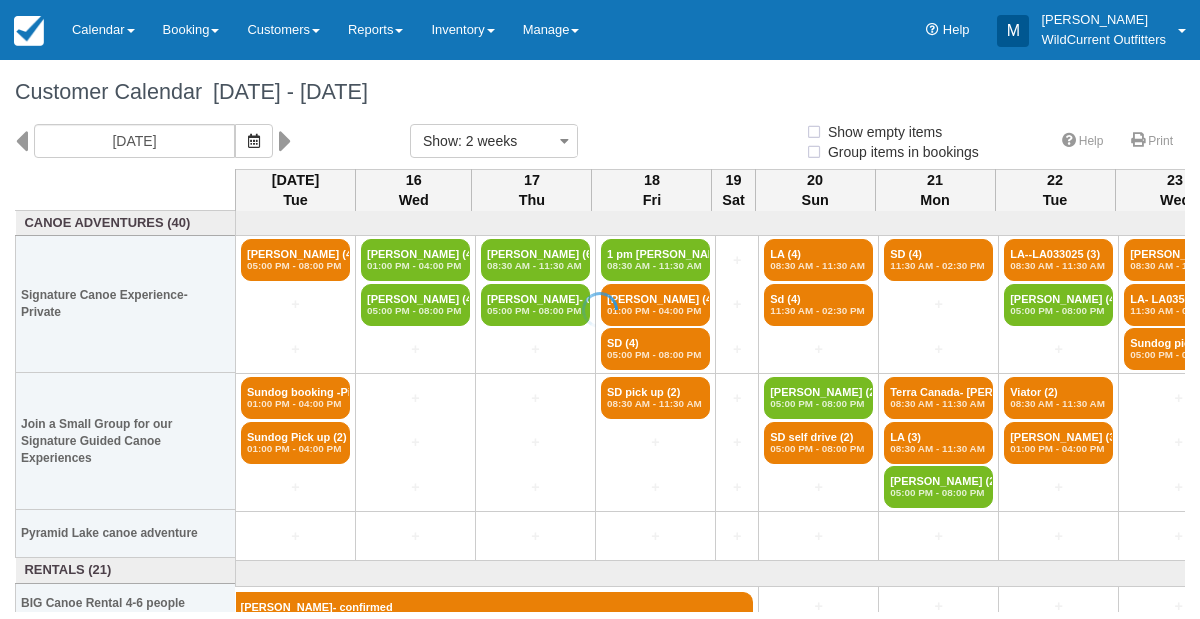 select 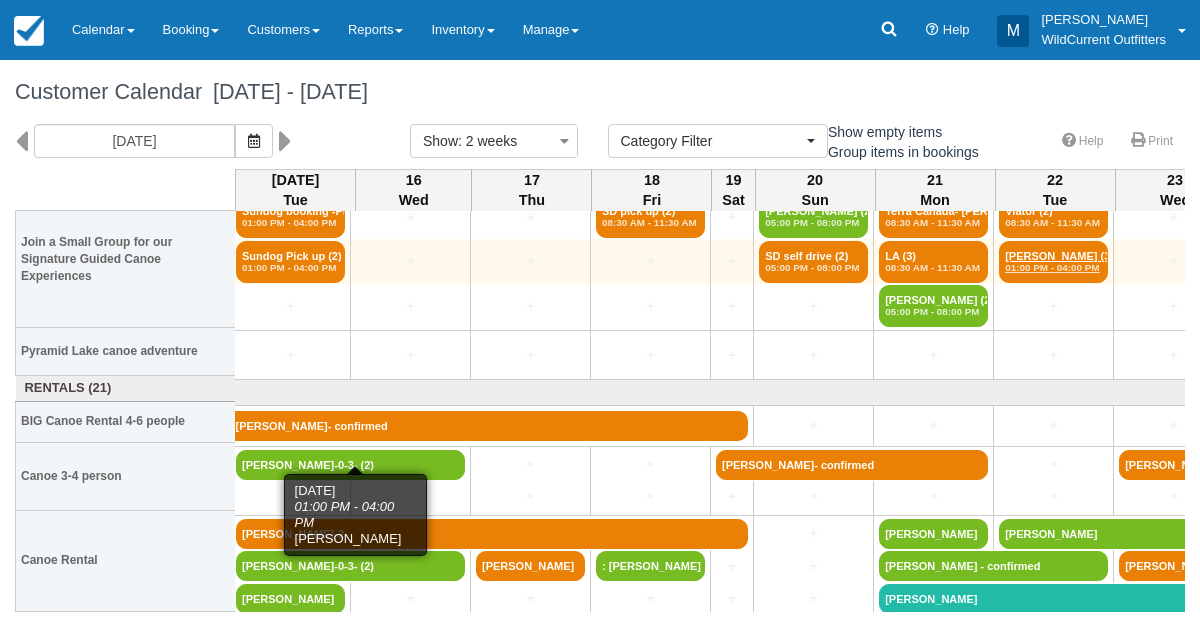 scroll, scrollTop: 181, scrollLeft: 0, axis: vertical 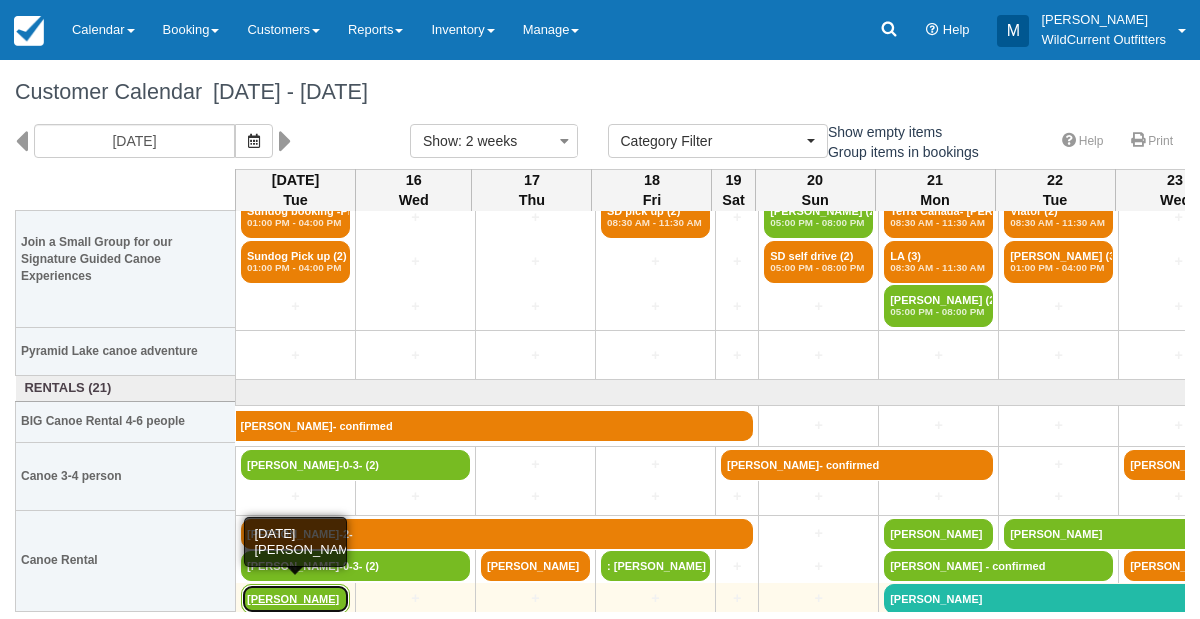 click on "[PERSON_NAME]" at bounding box center (295, 599) 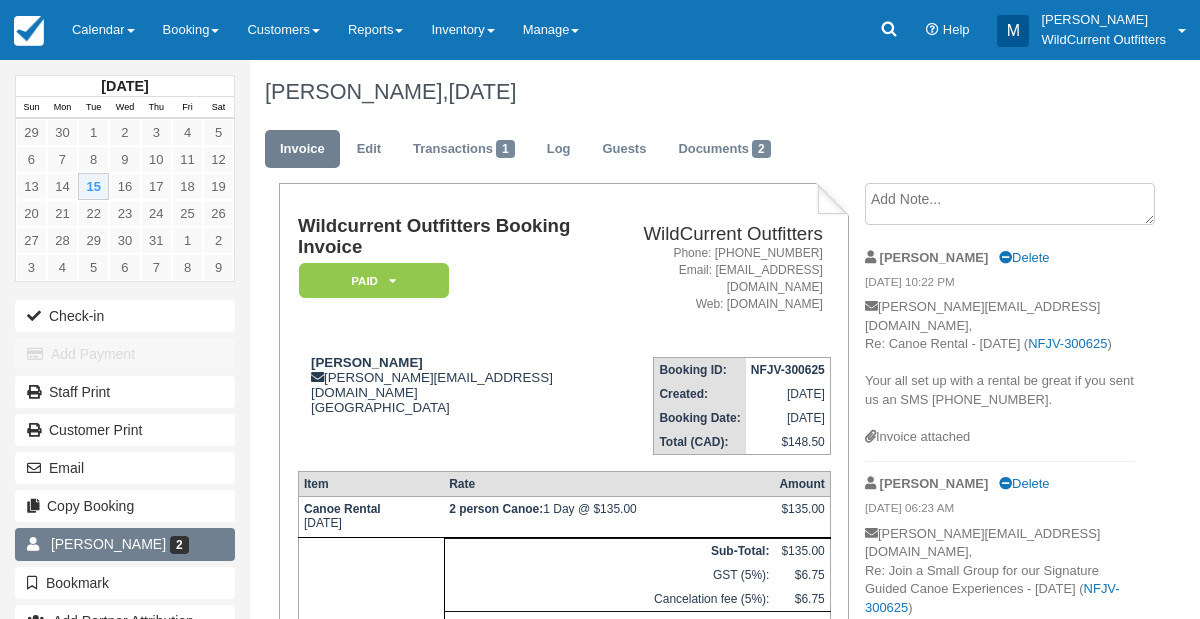 scroll, scrollTop: 14, scrollLeft: 0, axis: vertical 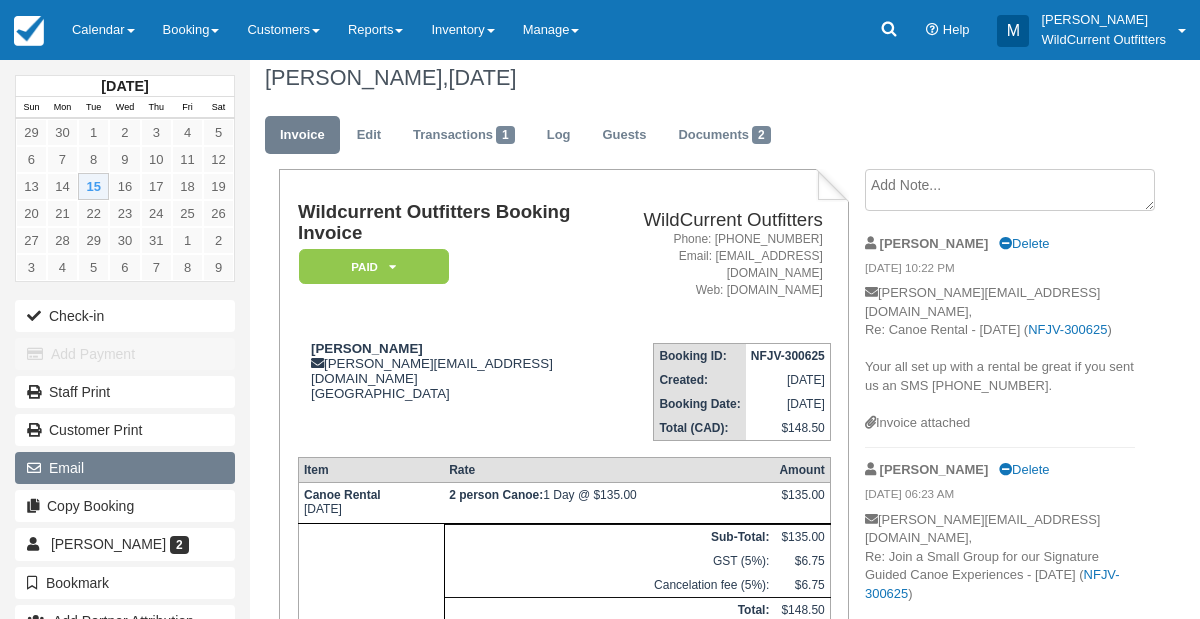 click on "Email" at bounding box center (125, 468) 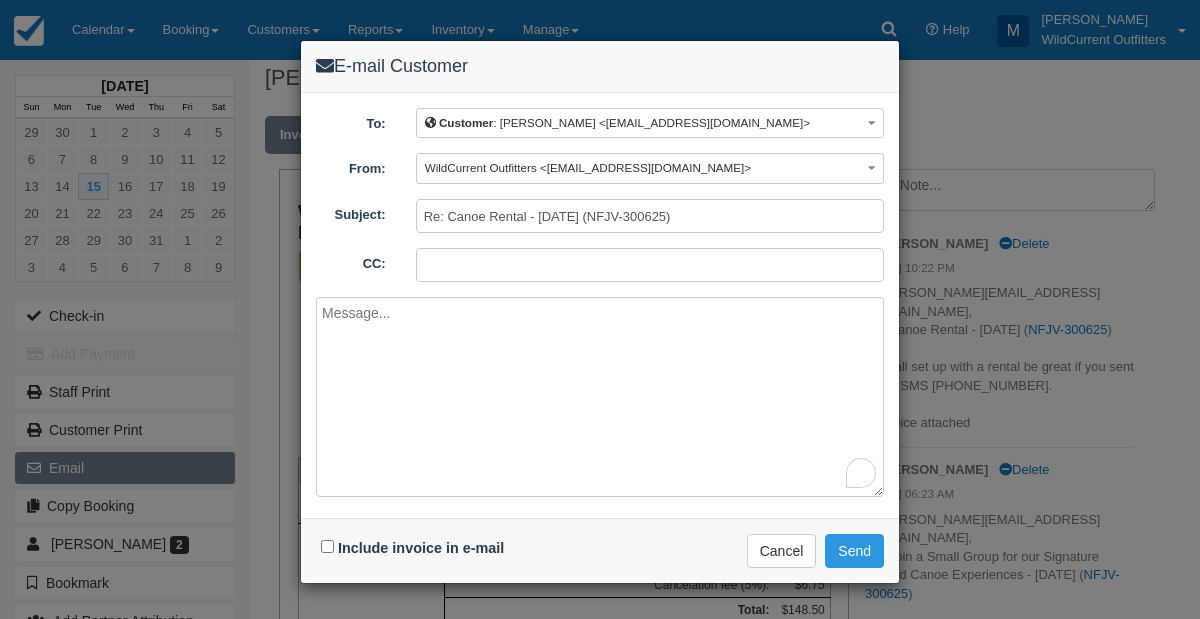 type on "E" 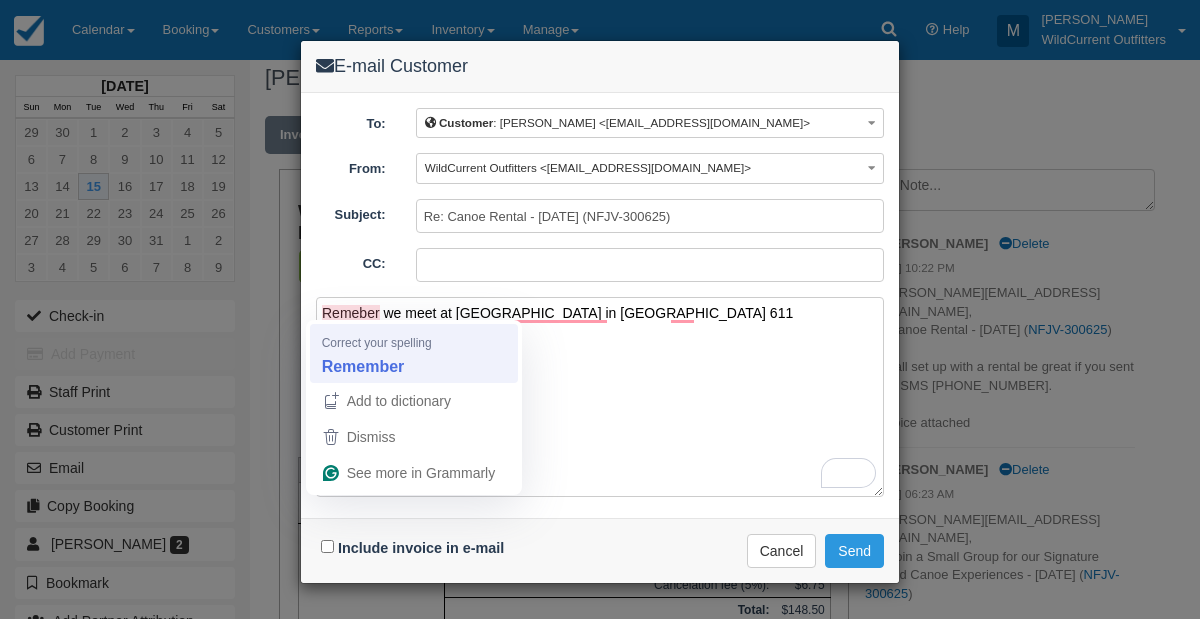 type on "Remember we meet at Jasper adventure centre in Jasper 611 Patricia." 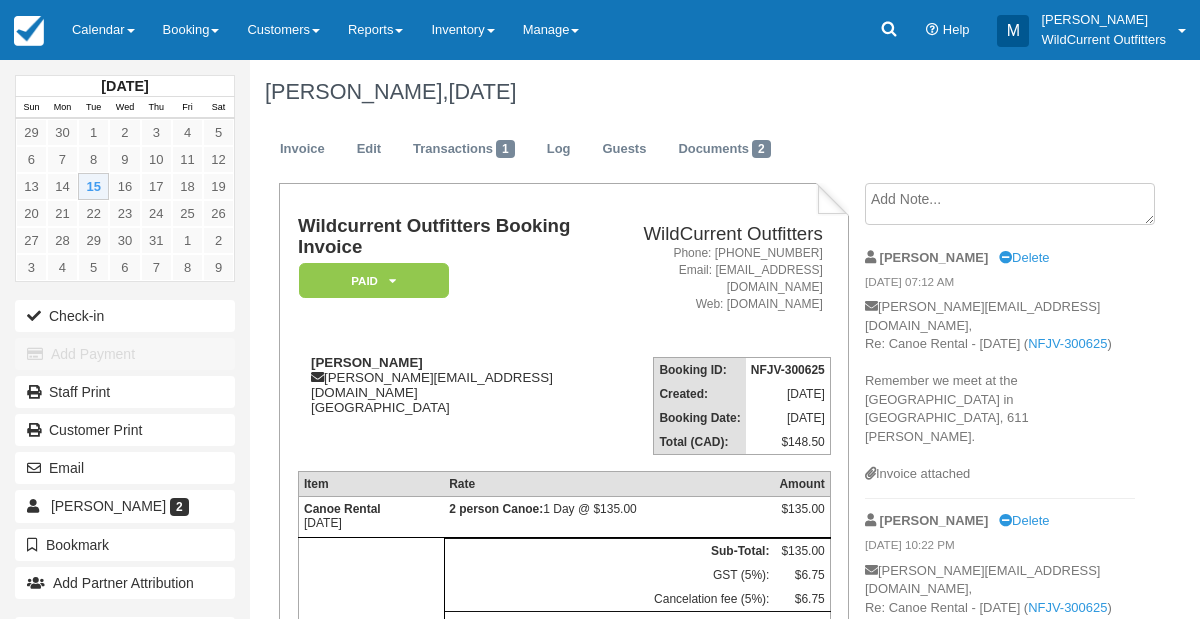 scroll, scrollTop: 0, scrollLeft: 0, axis: both 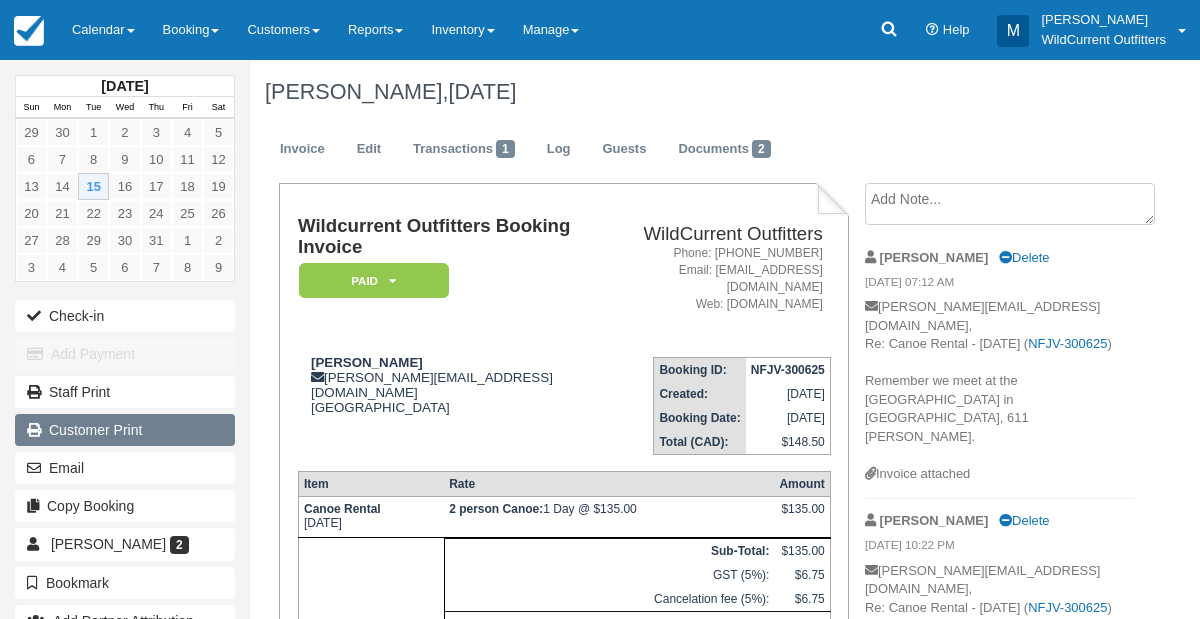 click on "Customer Print" at bounding box center [125, 430] 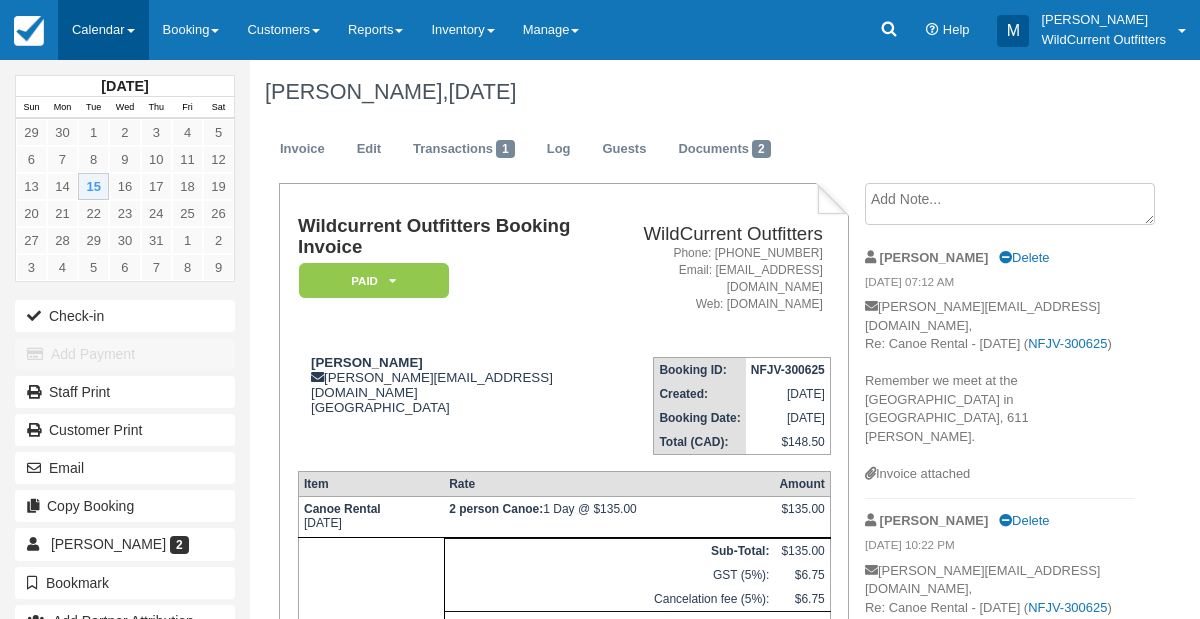 click on "Calendar" at bounding box center [103, 30] 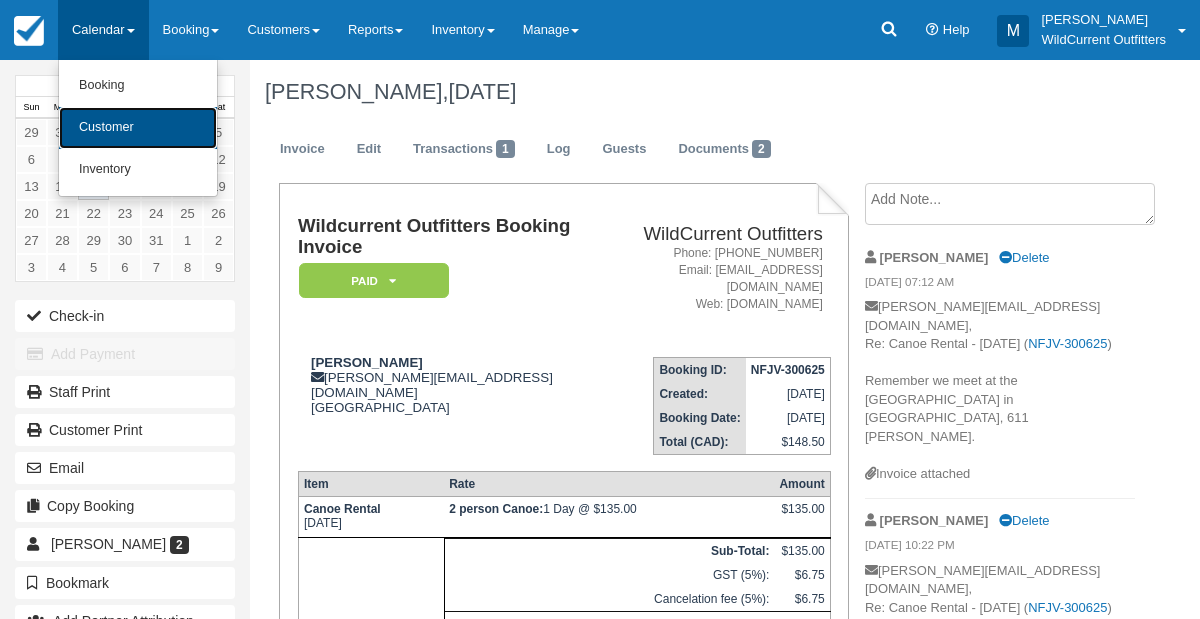 click on "Customer" at bounding box center [138, 128] 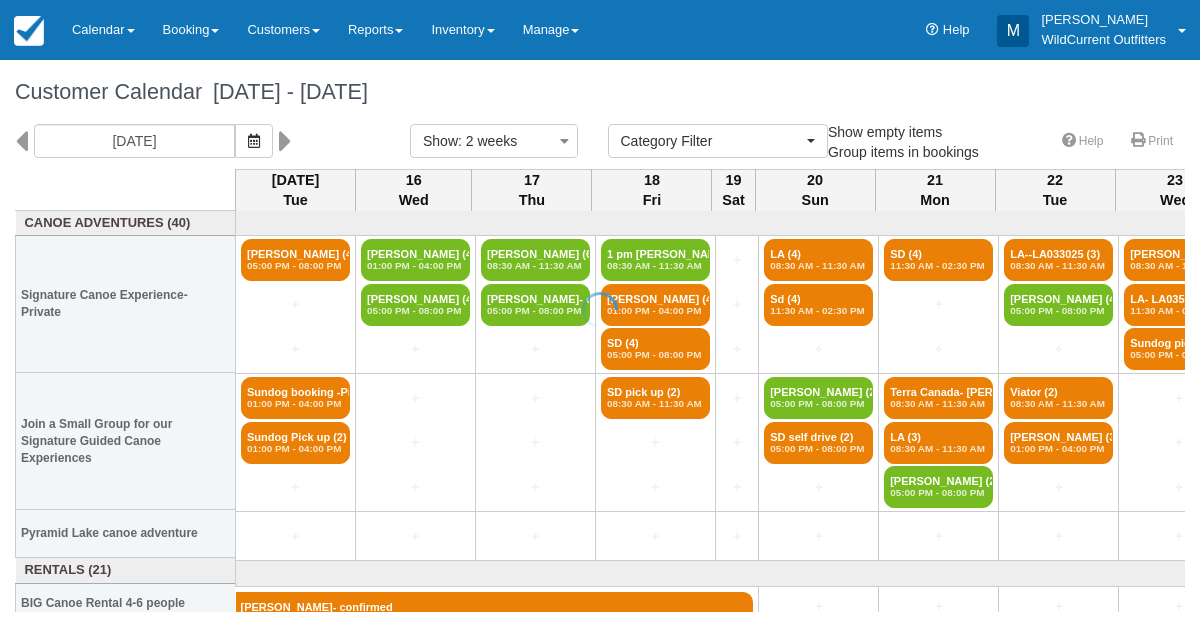 select 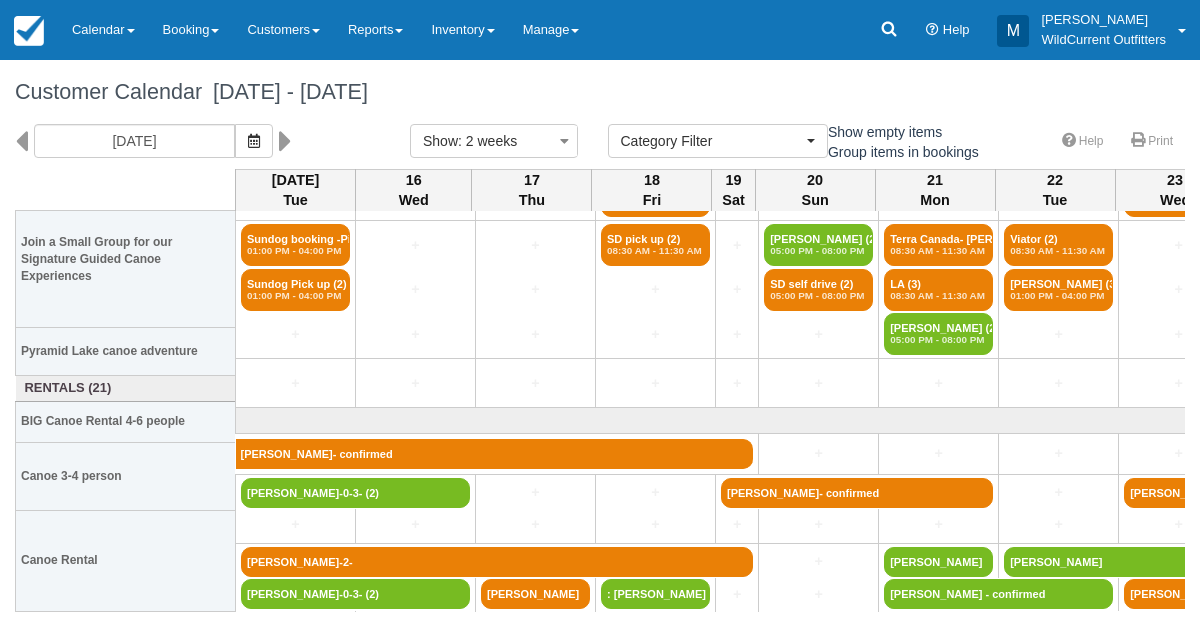 scroll, scrollTop: 181, scrollLeft: 0, axis: vertical 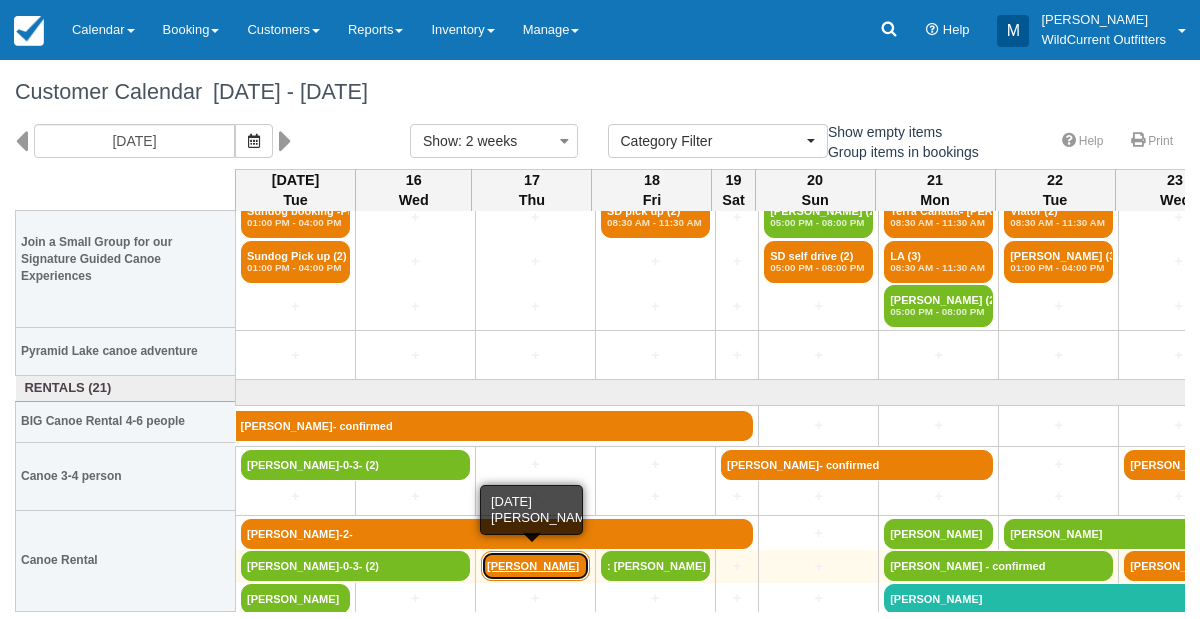 click on "[PERSON_NAME]" at bounding box center (535, 566) 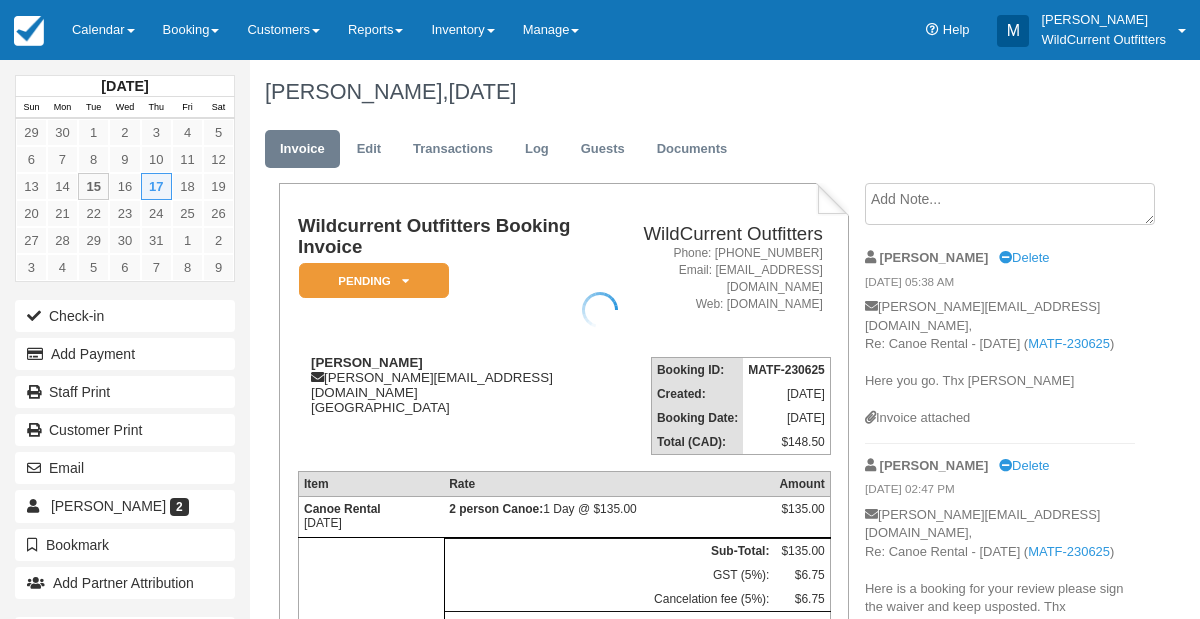 scroll, scrollTop: 0, scrollLeft: 0, axis: both 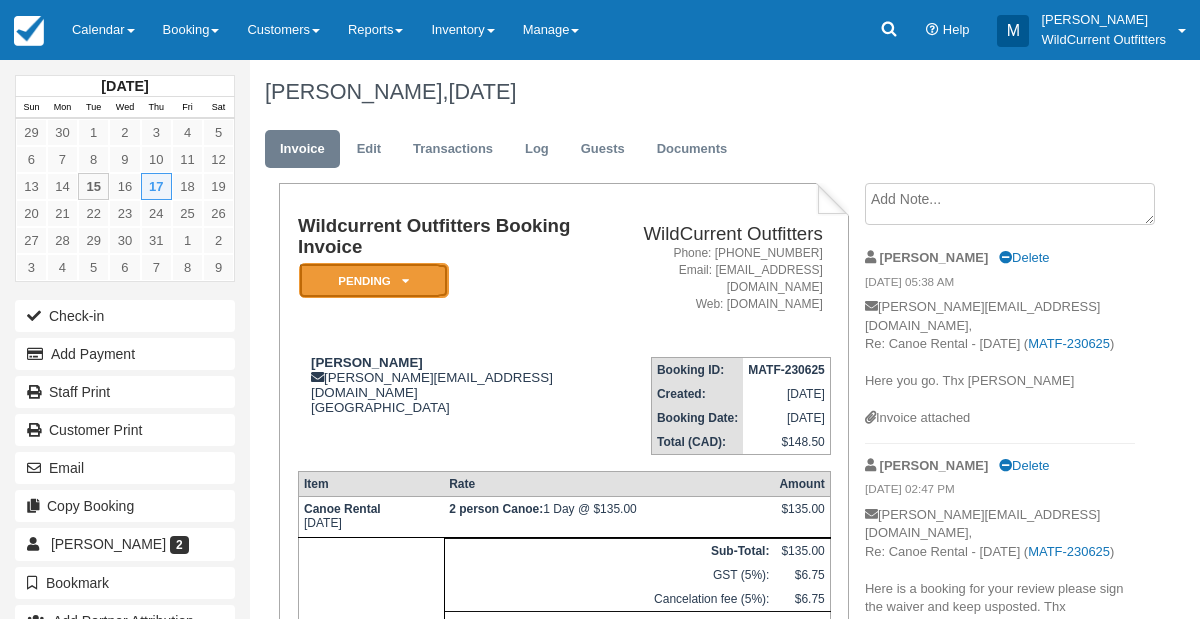 click at bounding box center [405, 281] 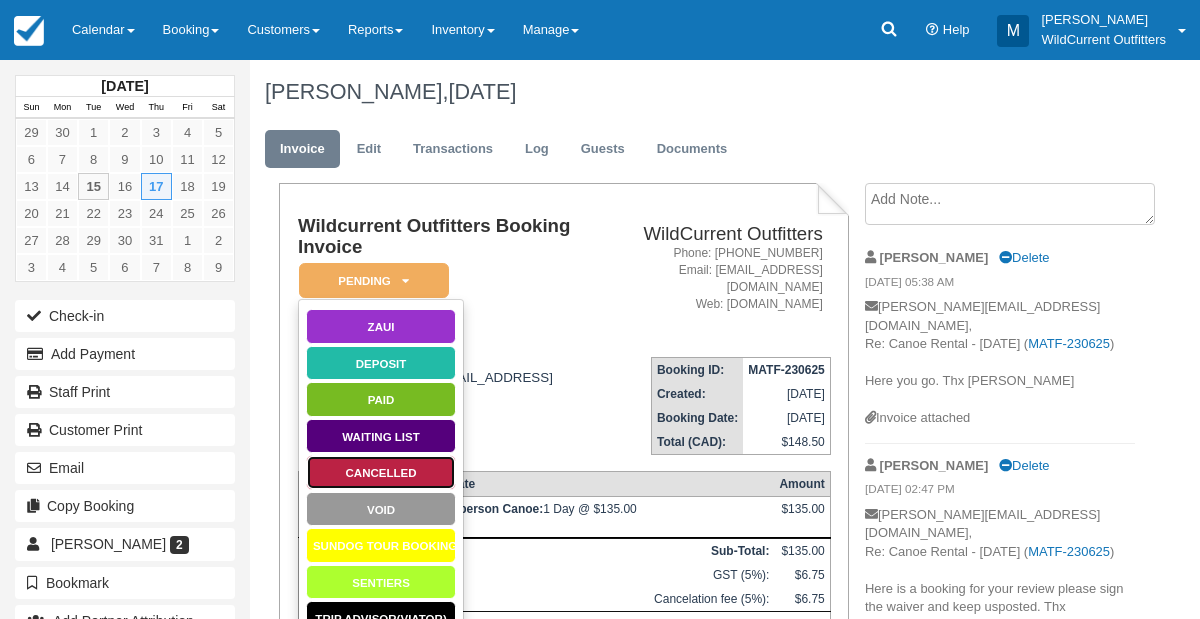 click on "Cancelled" at bounding box center [381, 472] 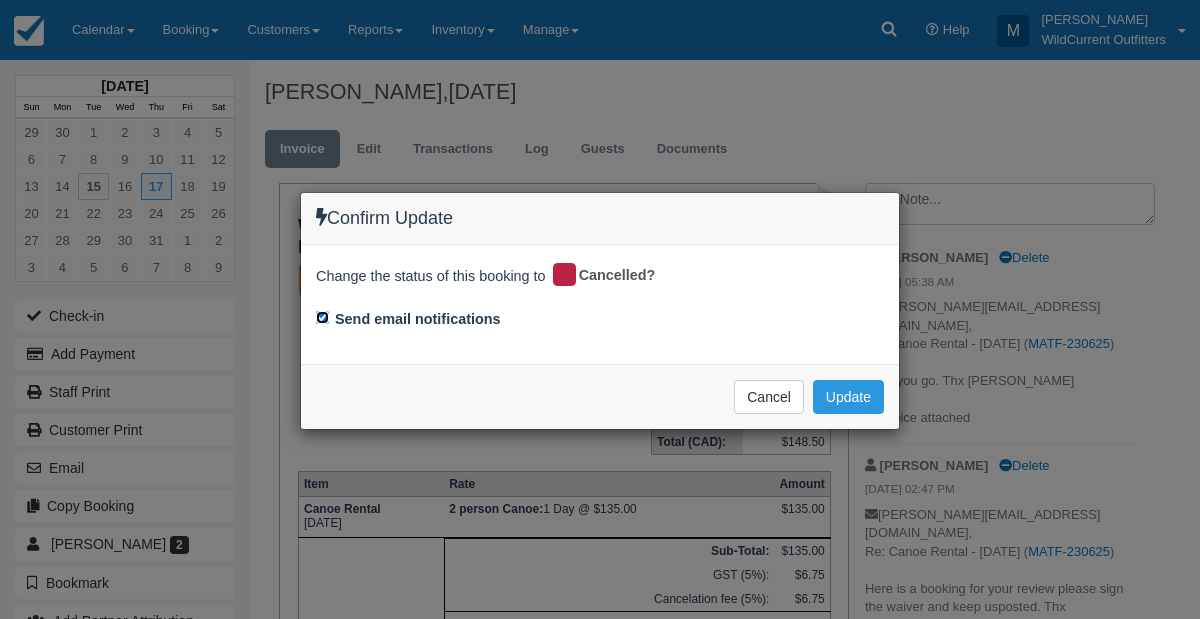 click on "Send email notifications" at bounding box center [322, 317] 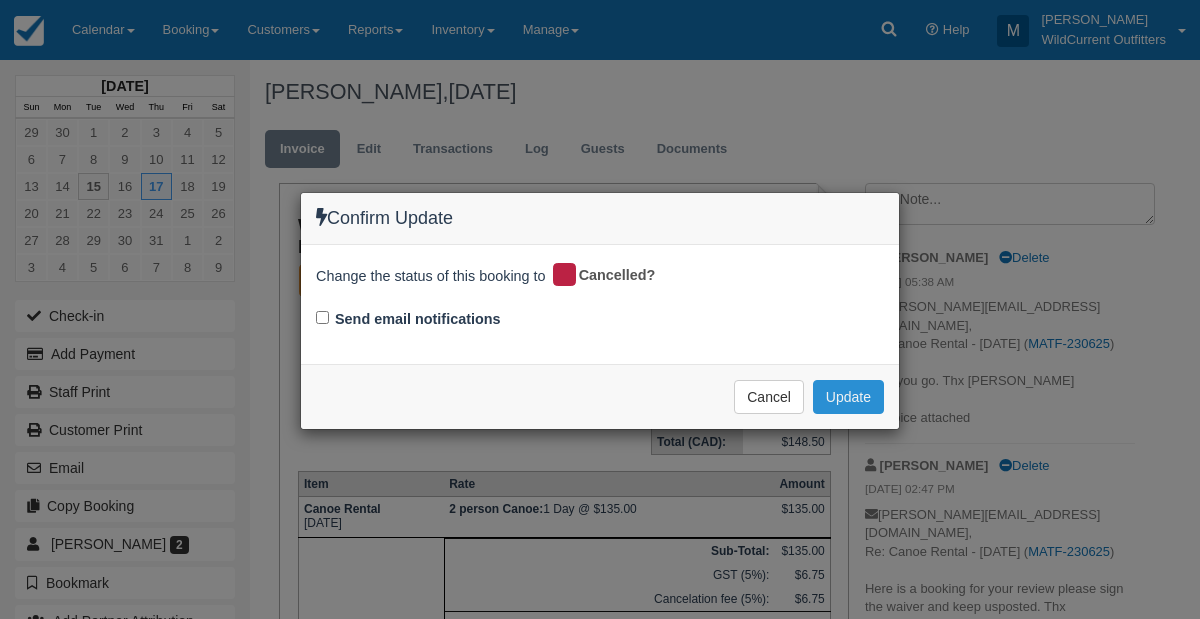 click on "Update" at bounding box center [848, 397] 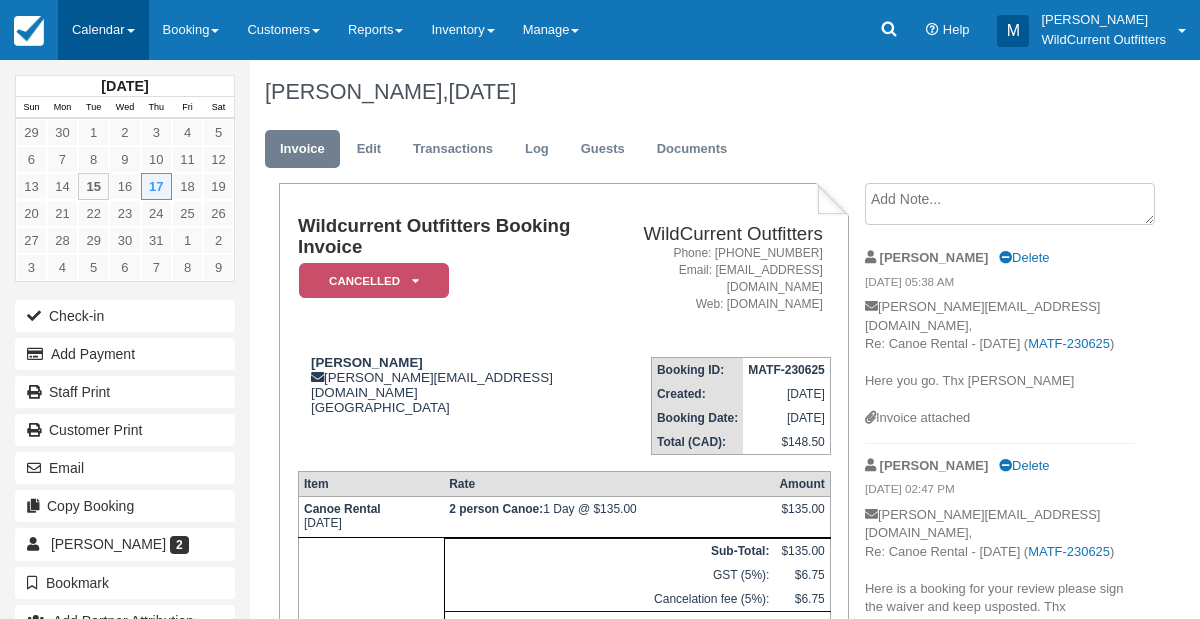 click on "Calendar" at bounding box center (103, 30) 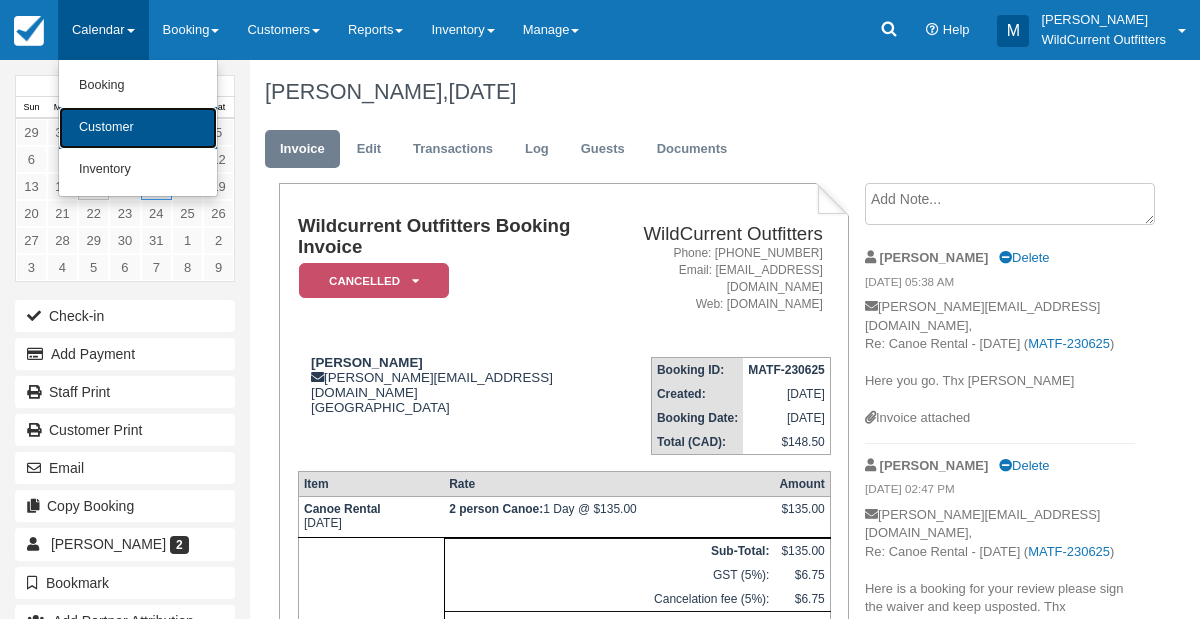click on "Customer" at bounding box center [138, 128] 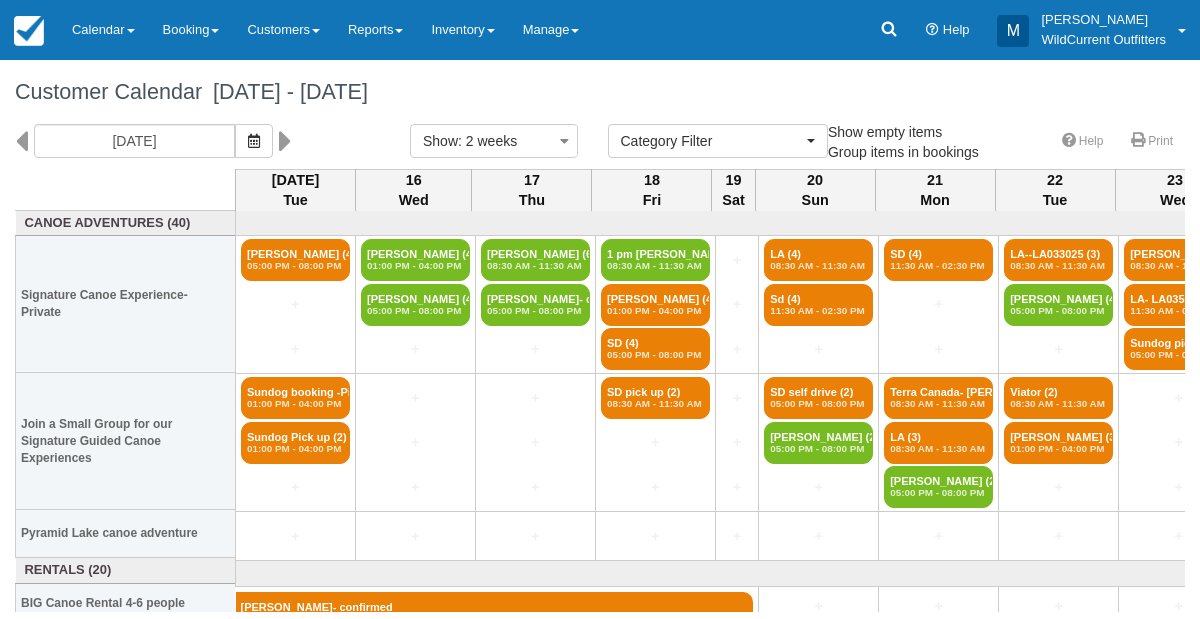 select 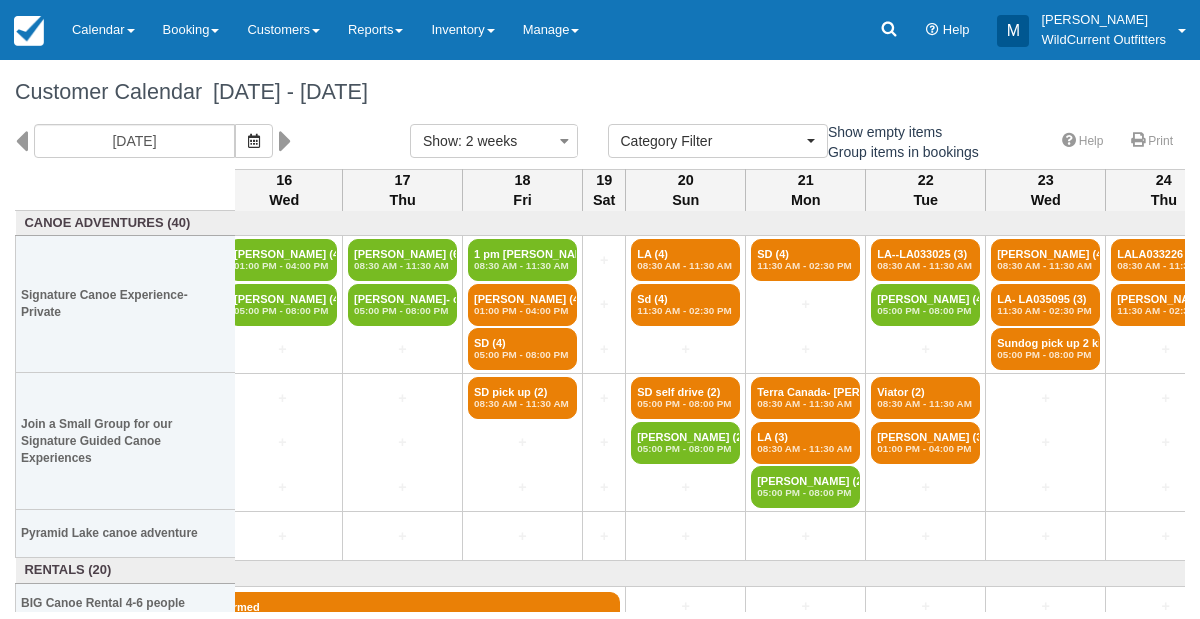 scroll, scrollTop: 0, scrollLeft: 153, axis: horizontal 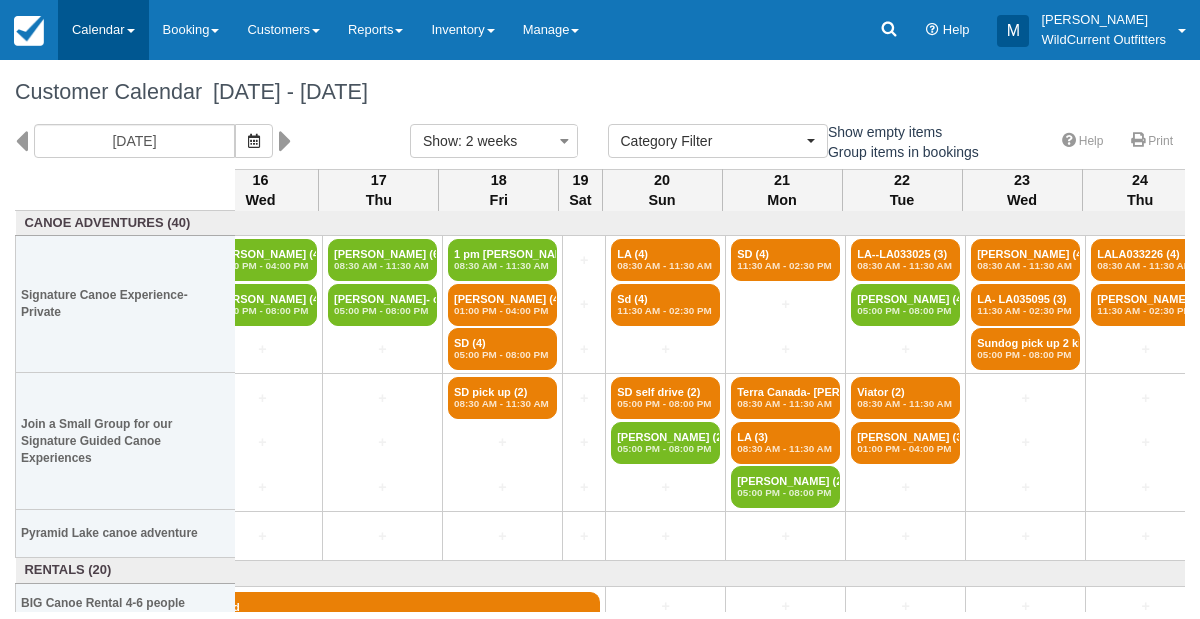 click on "Calendar" at bounding box center (103, 30) 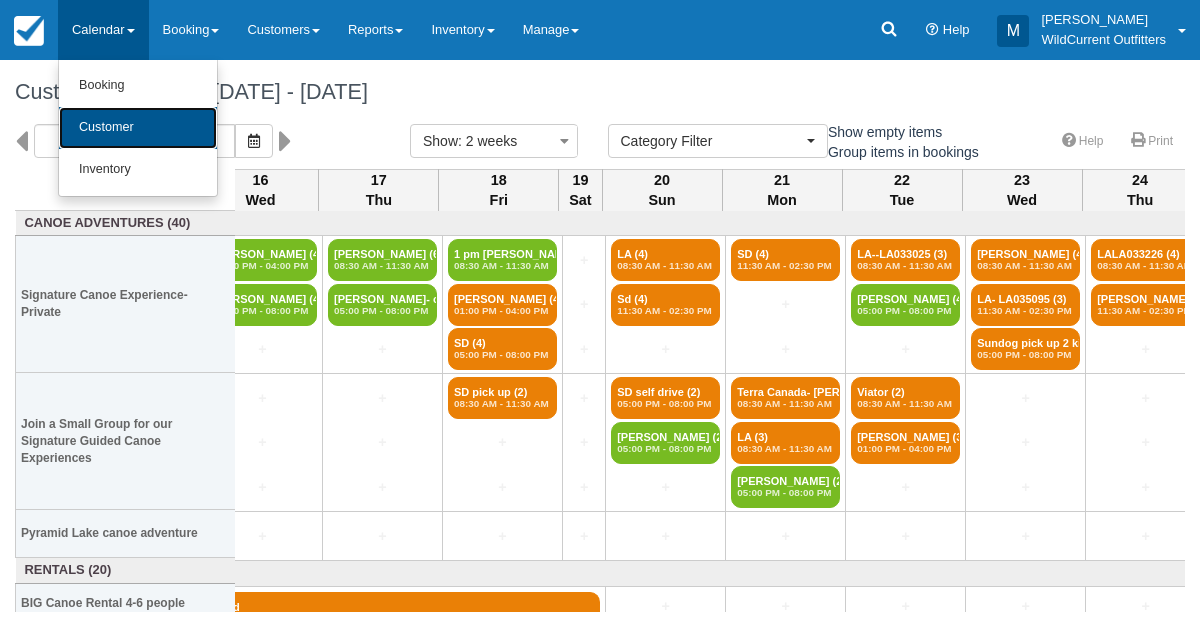 click on "Customer" at bounding box center [138, 128] 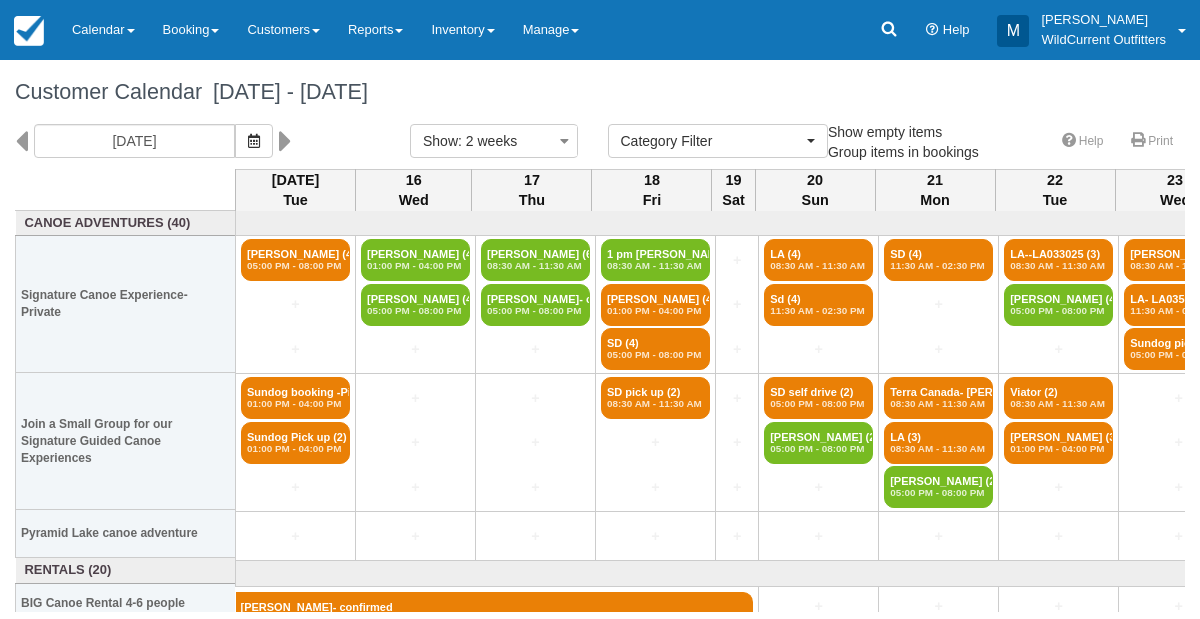 select 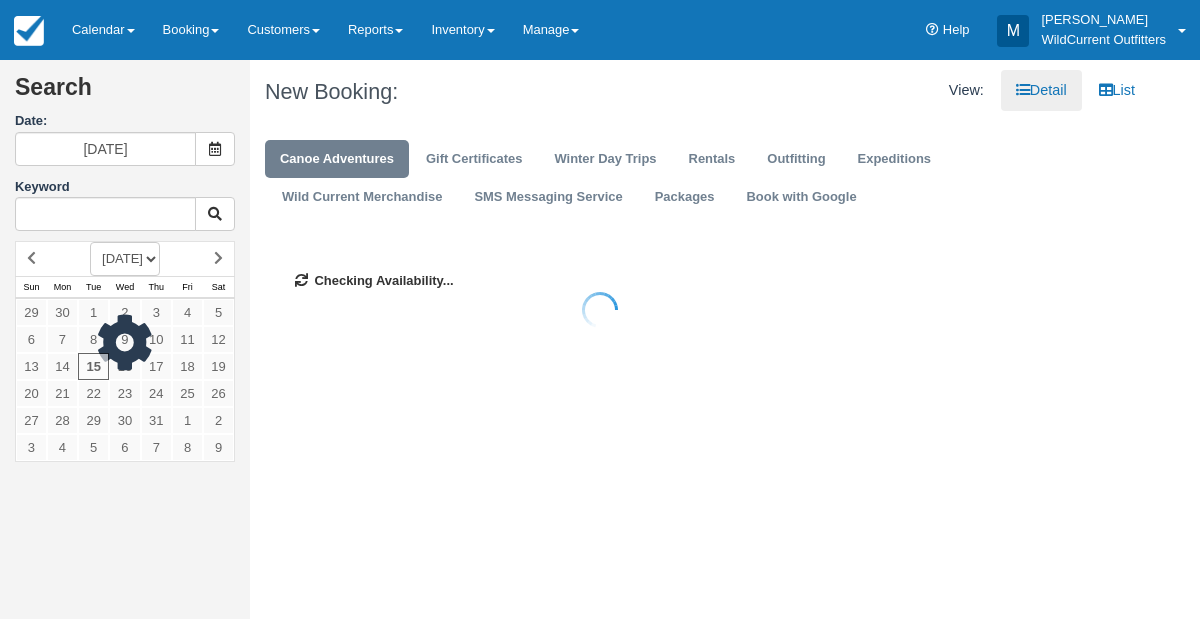 scroll, scrollTop: 0, scrollLeft: 0, axis: both 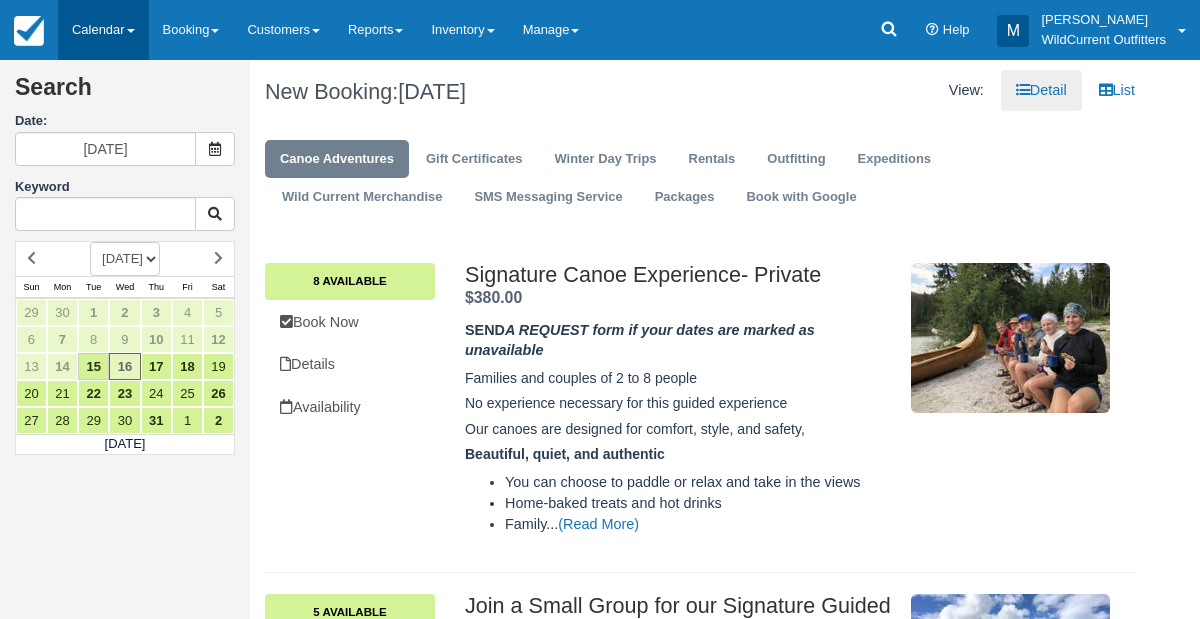 click on "Calendar" at bounding box center [103, 30] 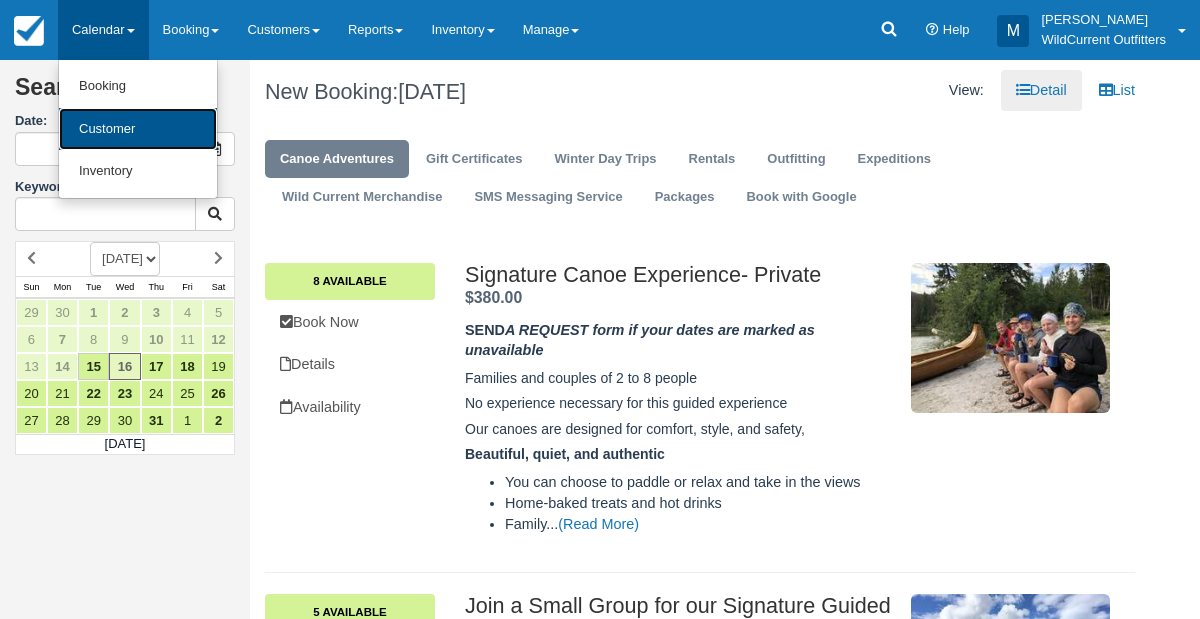 click on "Customer" at bounding box center (138, 129) 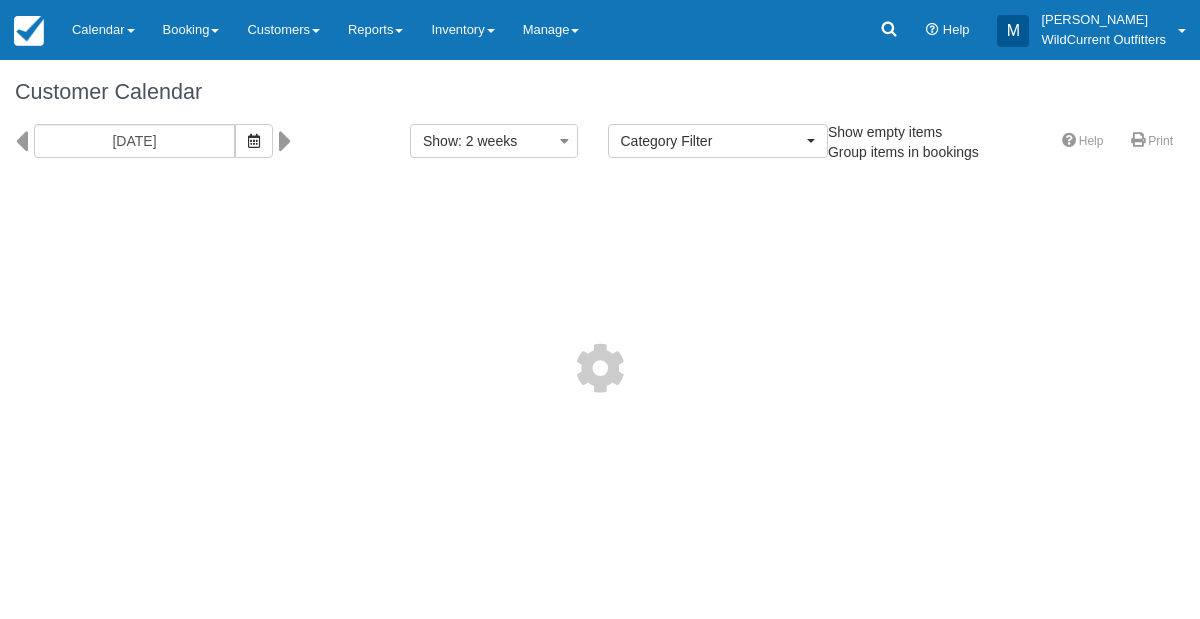 select 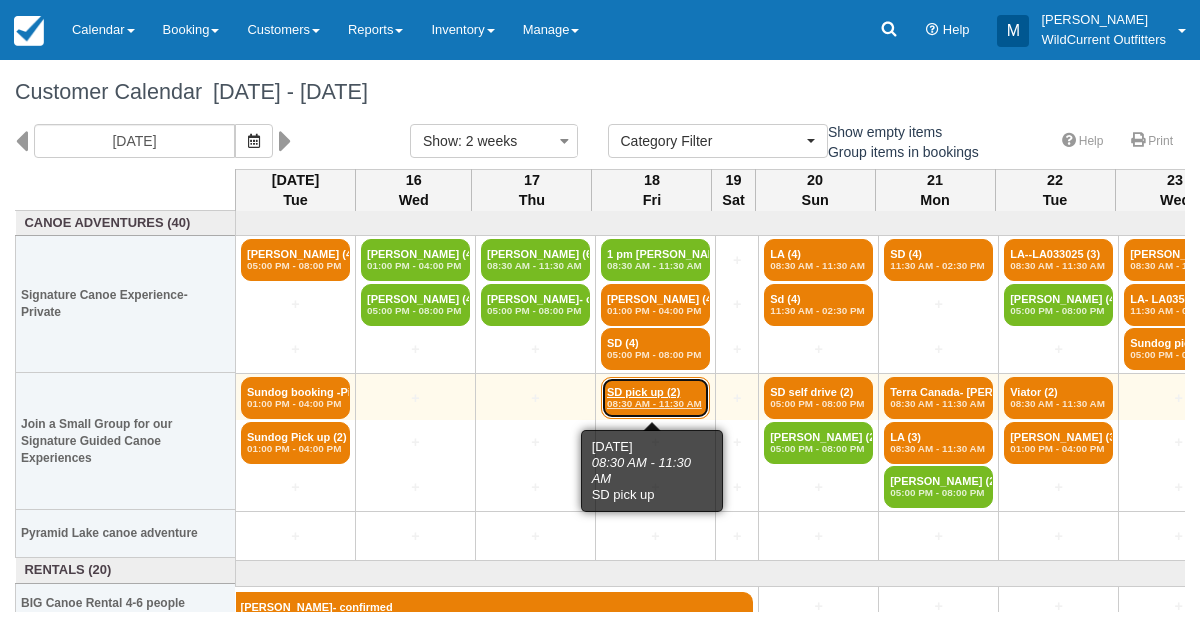 click on "08:30 AM - 11:30 AM" at bounding box center [655, 404] 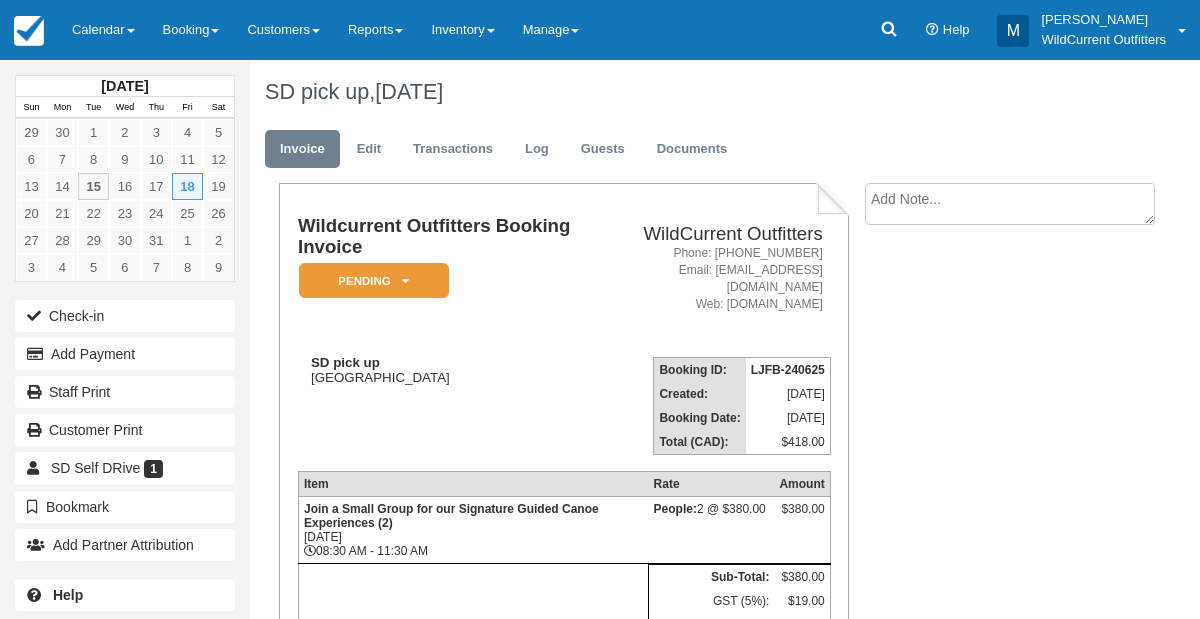 scroll, scrollTop: 0, scrollLeft: 0, axis: both 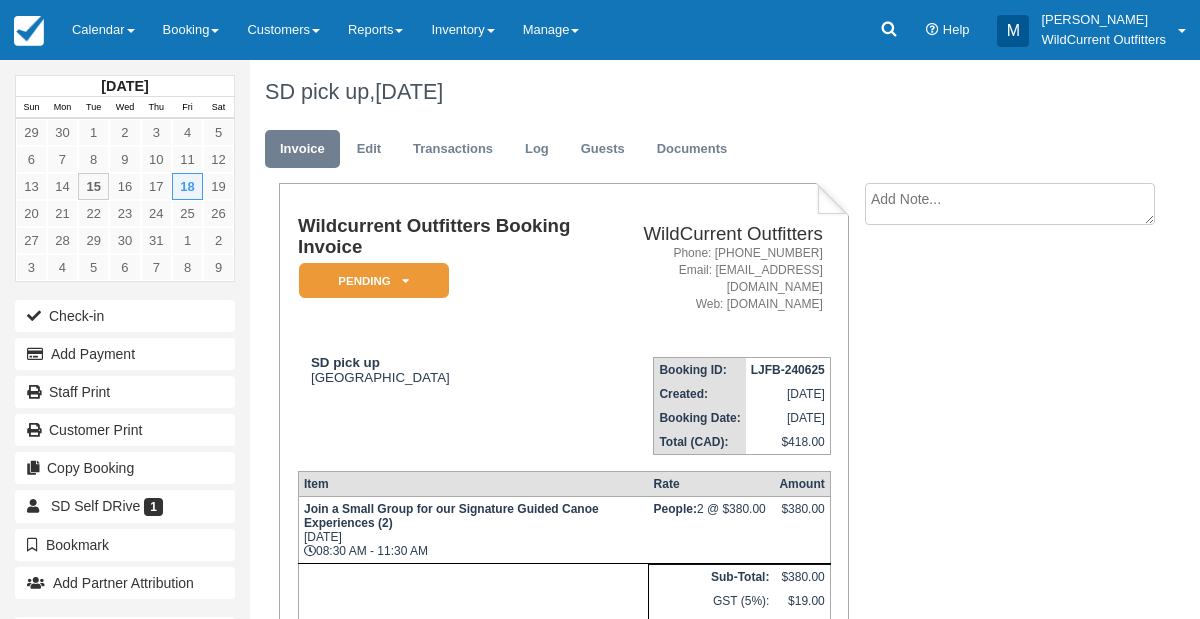 click on "SD pick up,  [DATE]" at bounding box center [700, 92] 